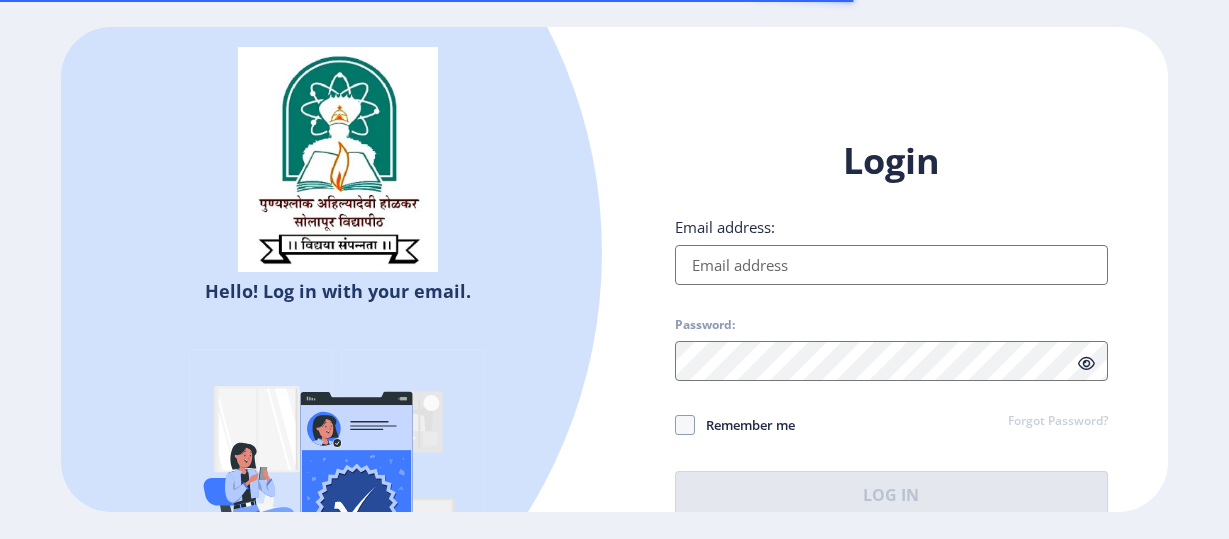 scroll, scrollTop: 0, scrollLeft: 0, axis: both 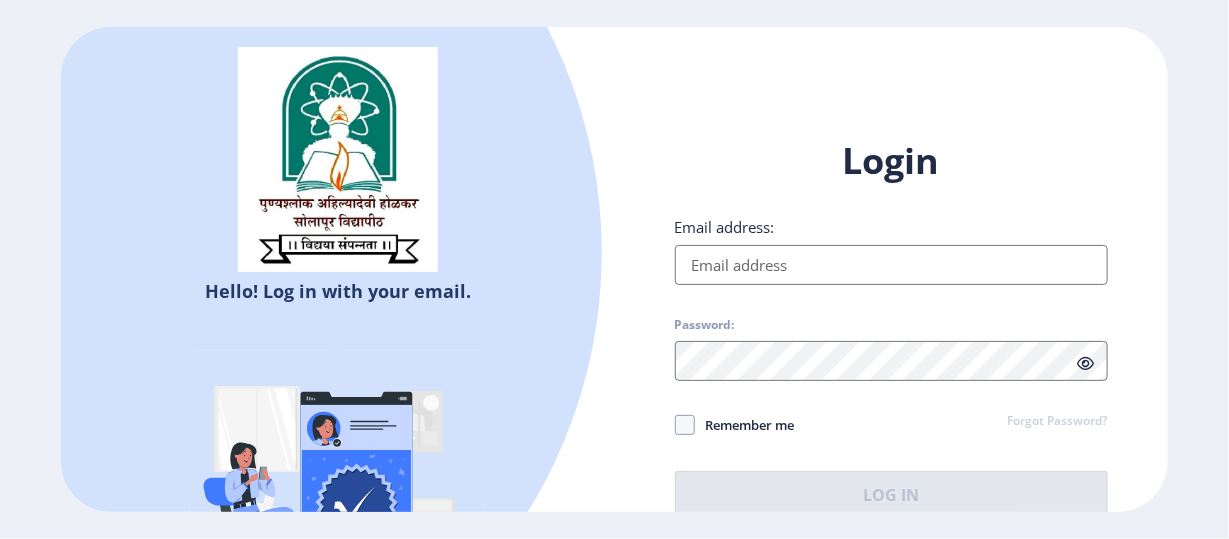 click on "Email address:" at bounding box center [891, 265] 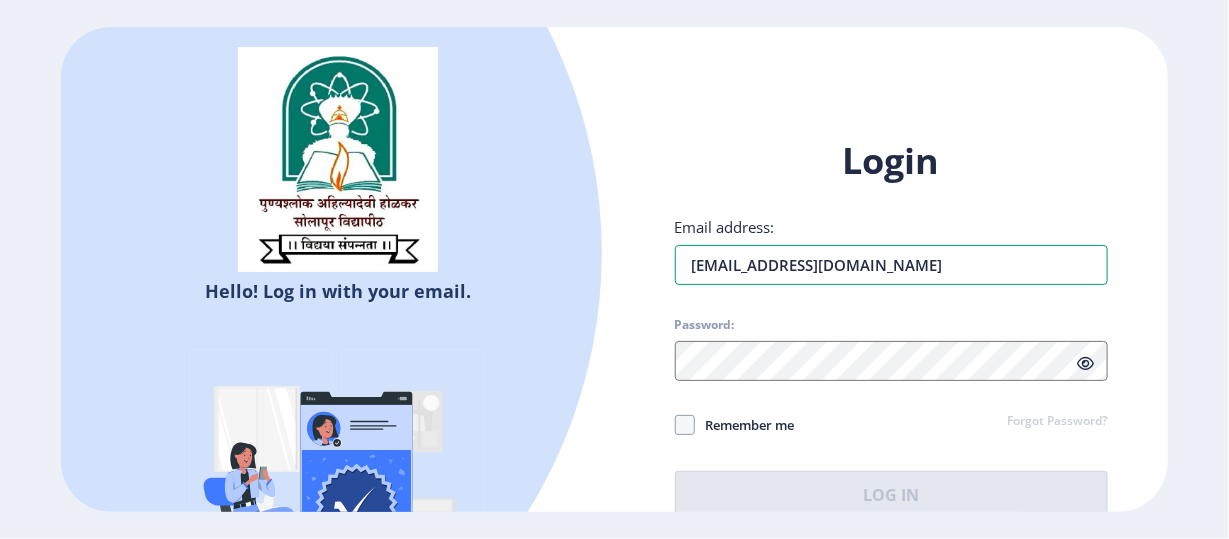 type on "[EMAIL_ADDRESS][DOMAIN_NAME]" 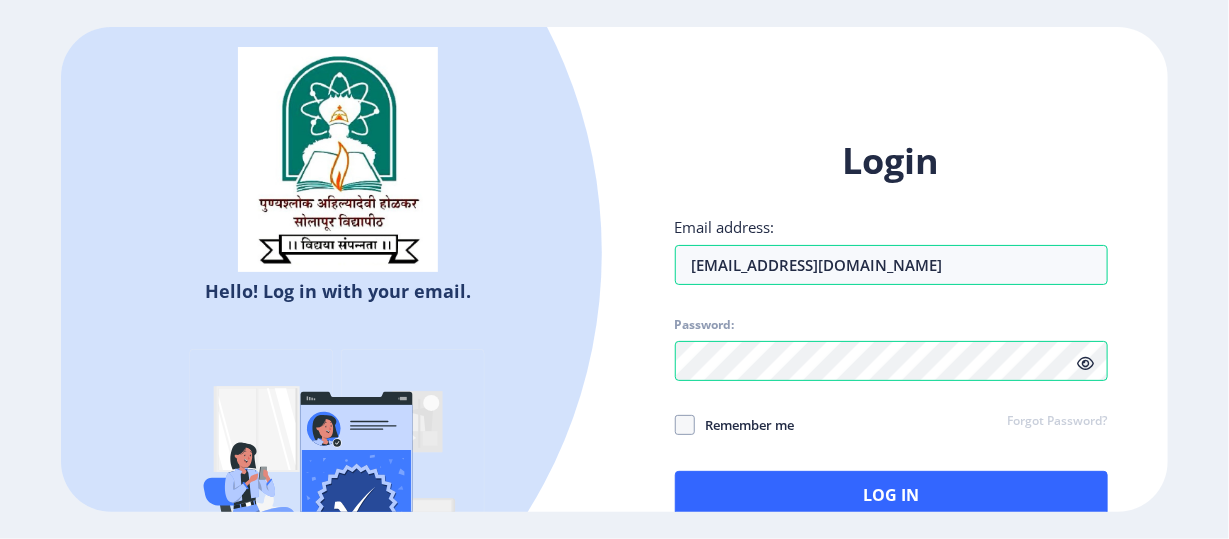 click 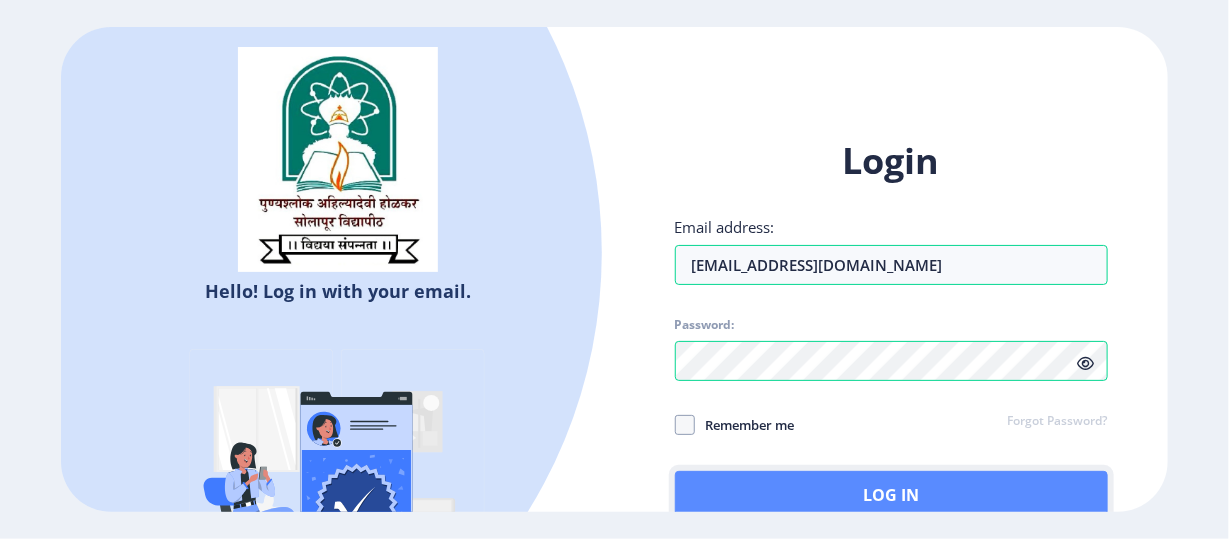 click on "Log In" 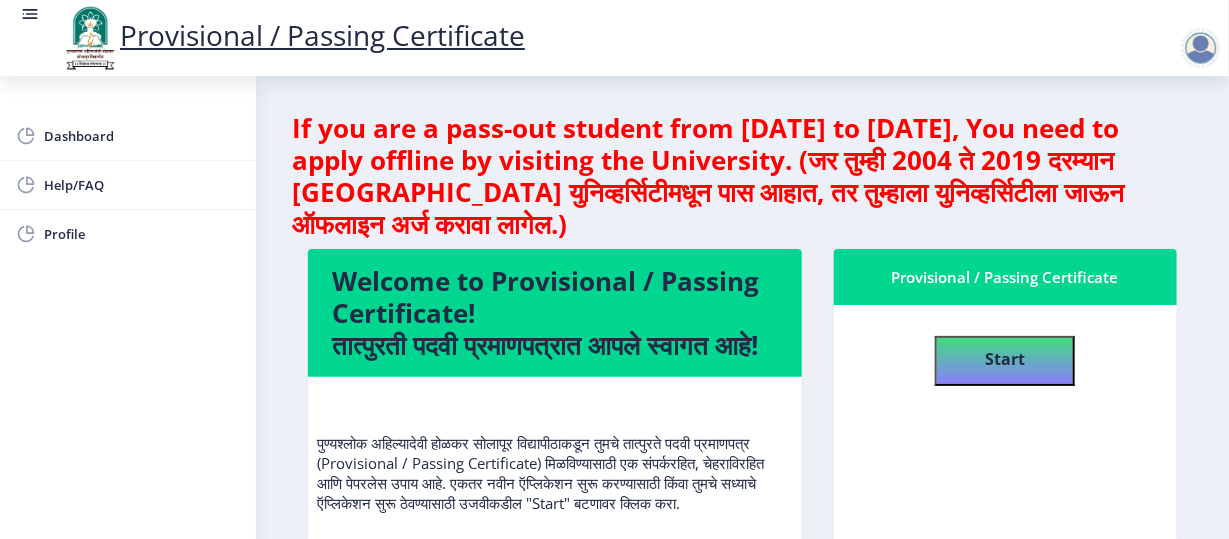 click 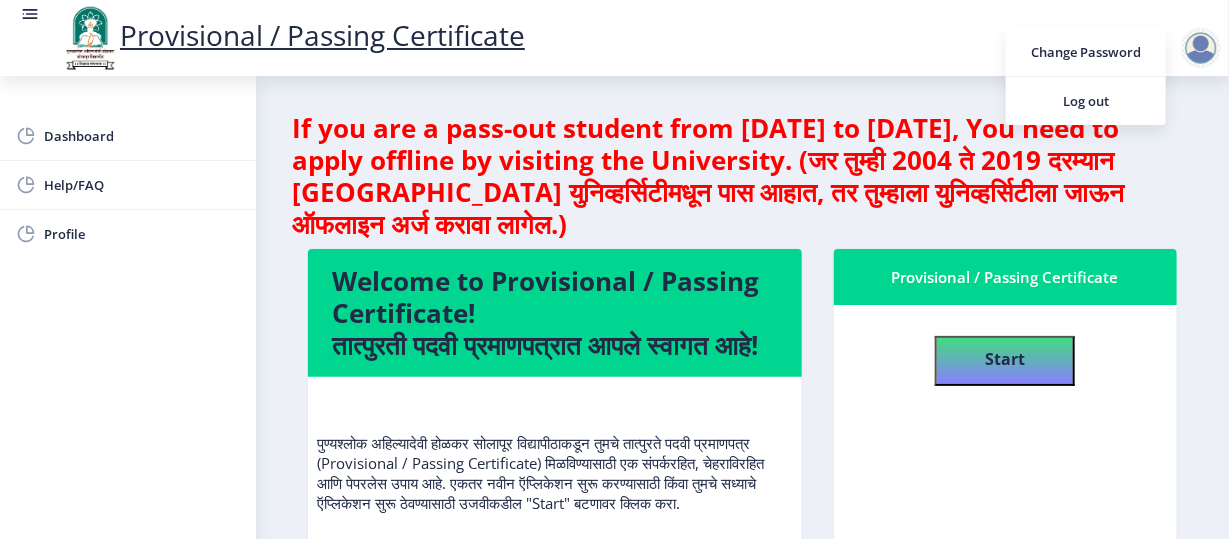 click on "Provisional / Passing Certificate" 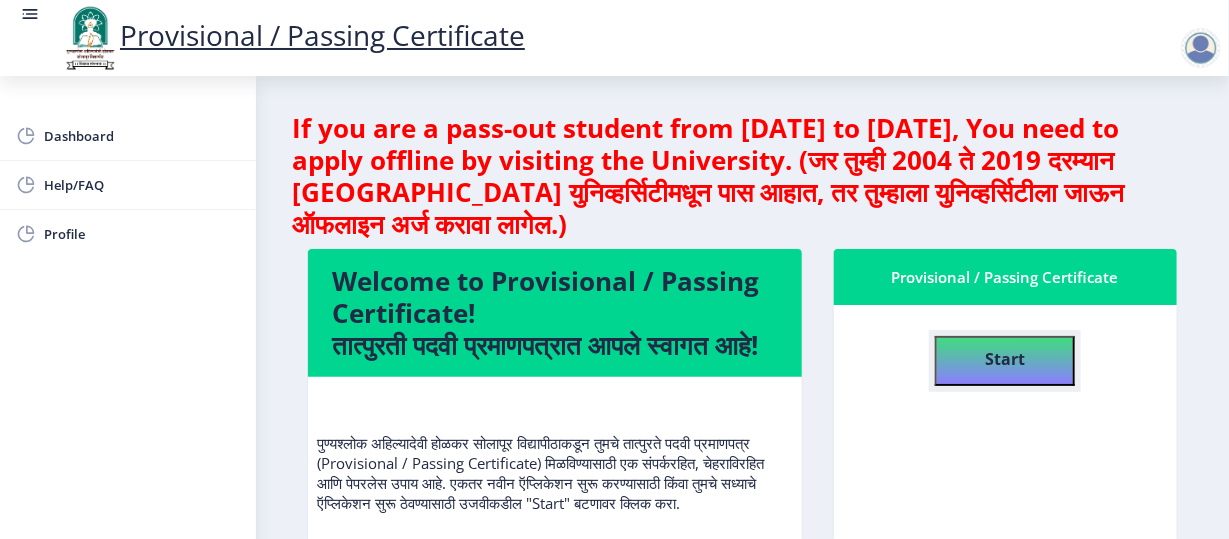 click on "Start" 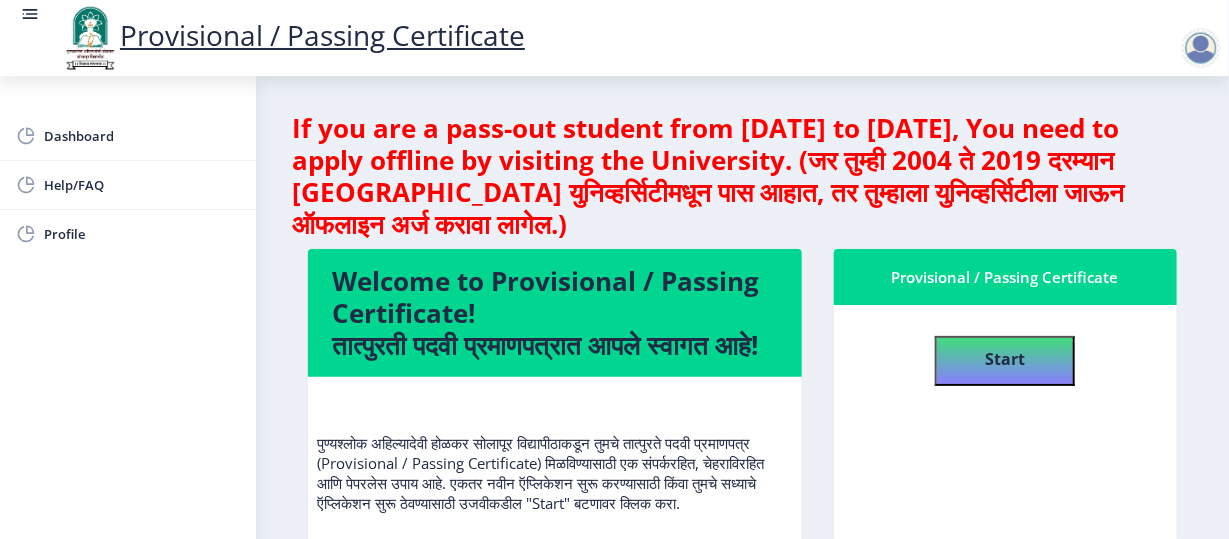 select 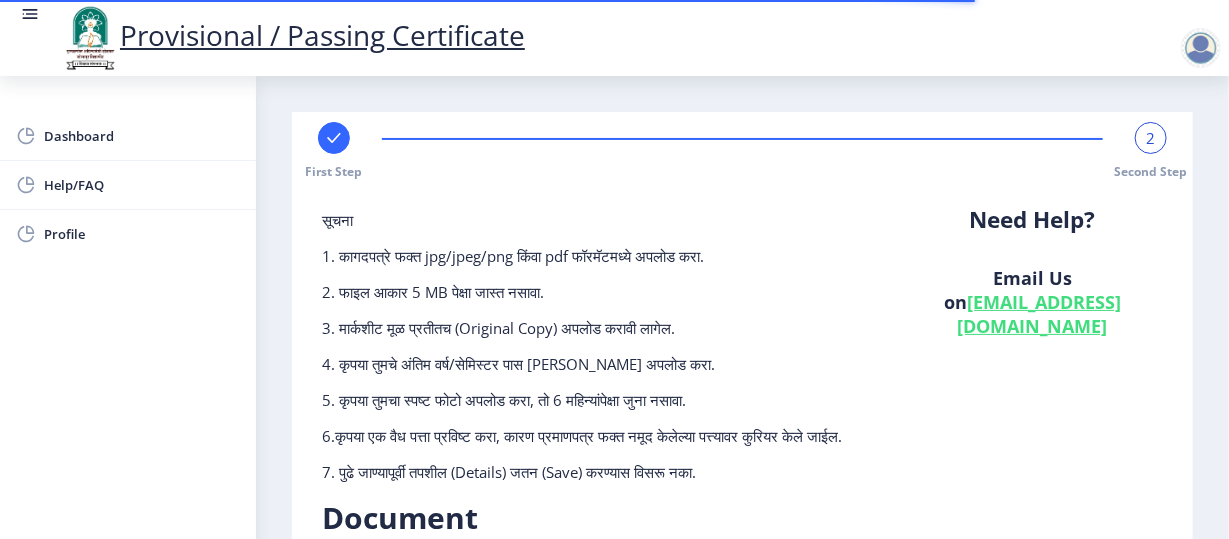 click on "2" 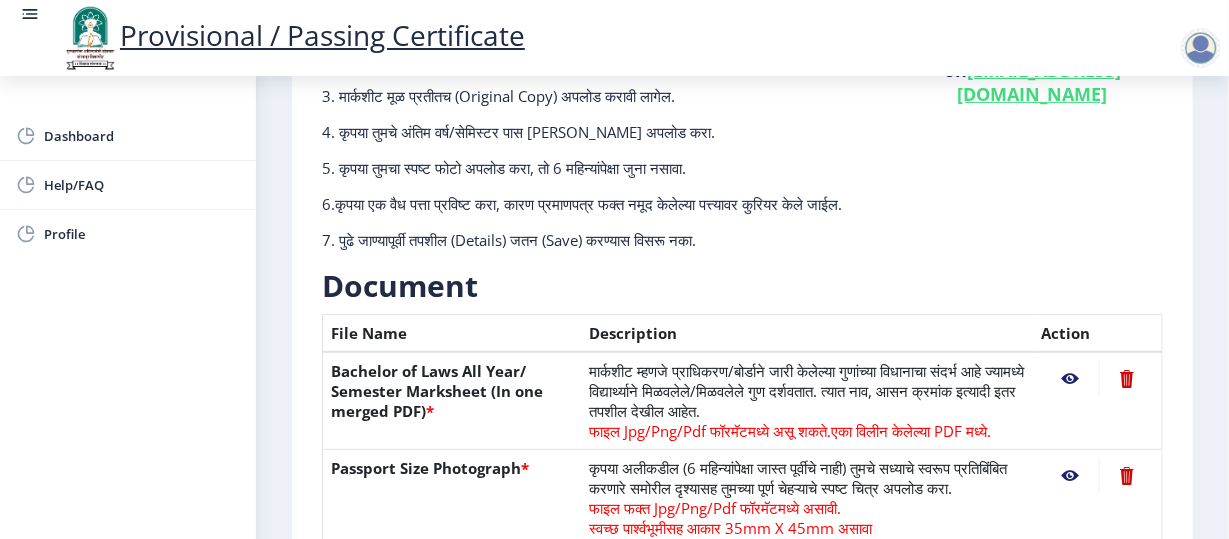 scroll, scrollTop: 0, scrollLeft: 0, axis: both 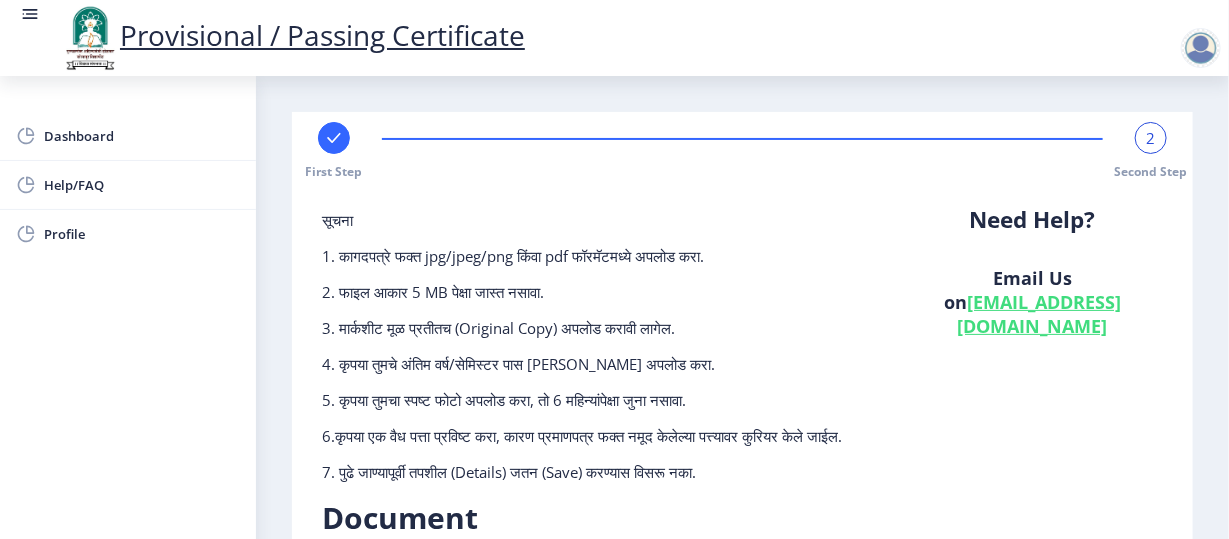 click 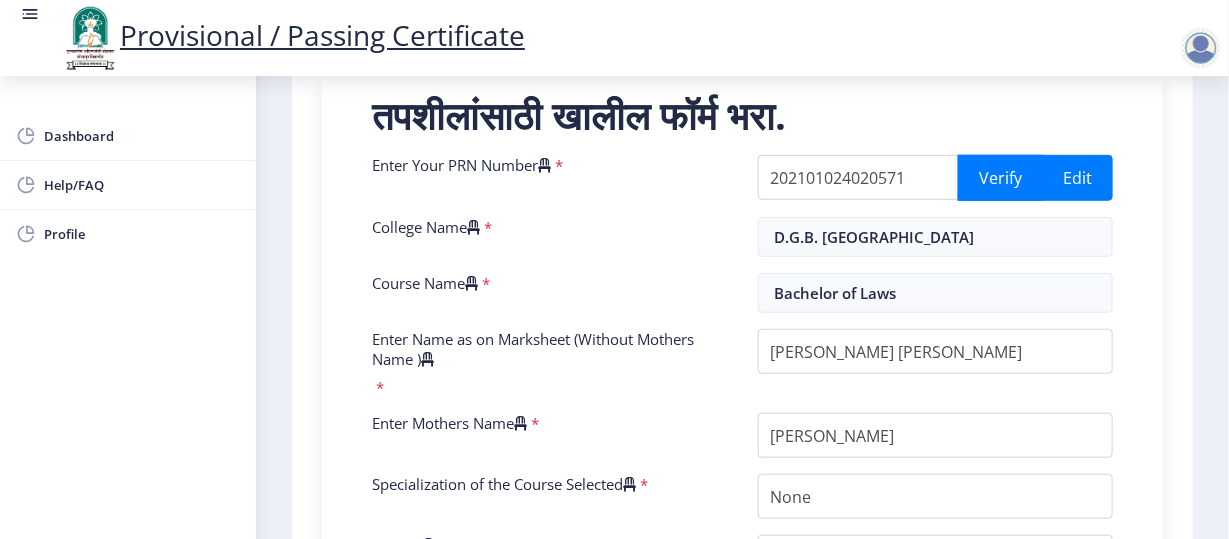 scroll, scrollTop: 398, scrollLeft: 0, axis: vertical 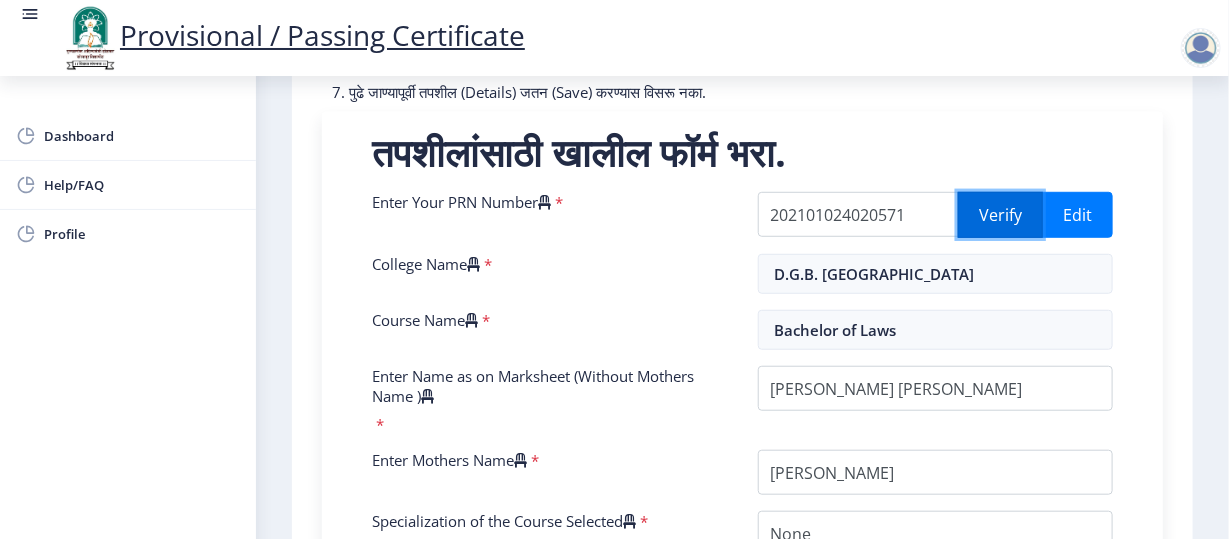 click on "Verify" at bounding box center [1000, 215] 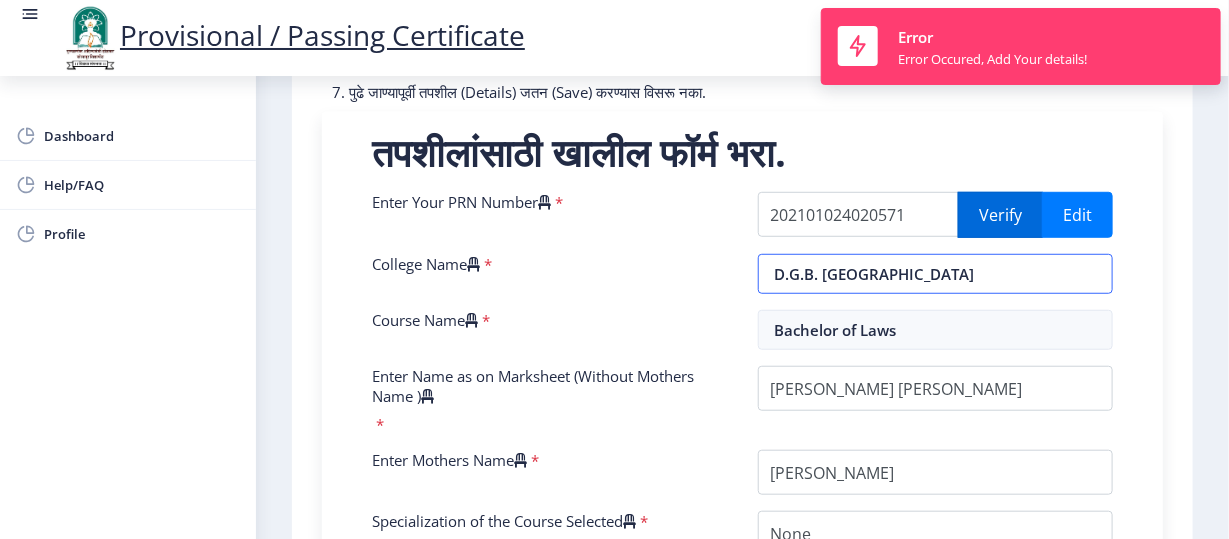 select on "FIRST CLASS" 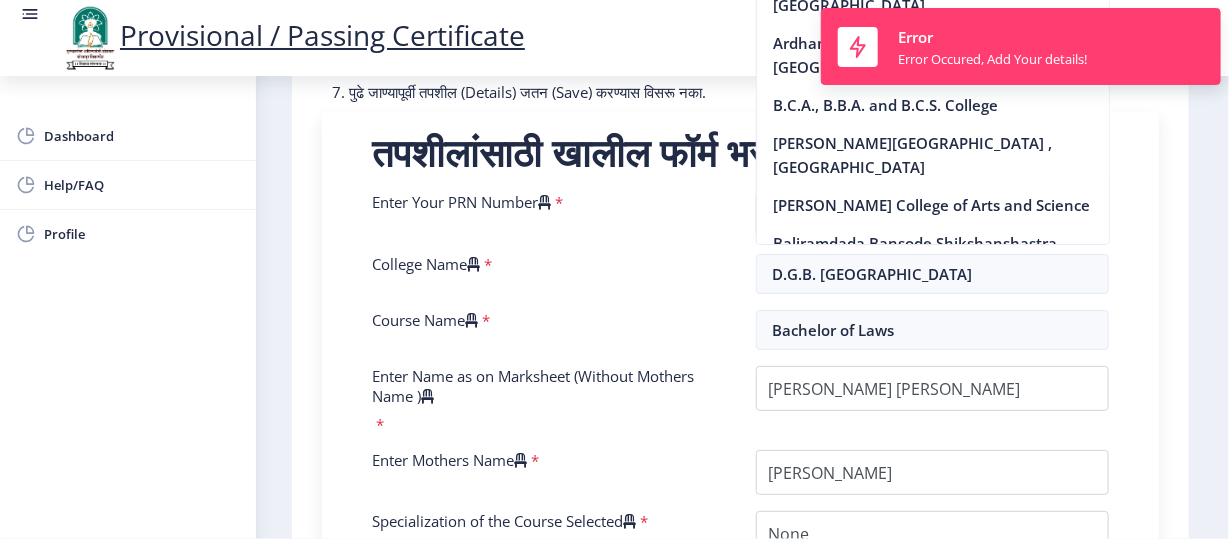 click on "तपशीलांसाठी खालील फॉर्म भरा." at bounding box center [740, 152] 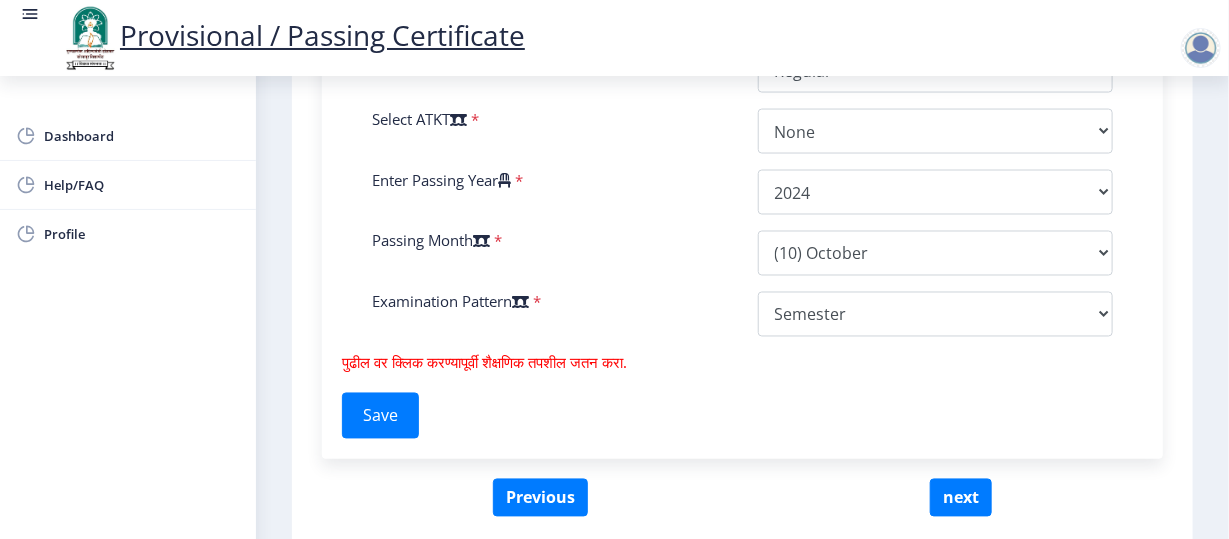 scroll, scrollTop: 1152, scrollLeft: 0, axis: vertical 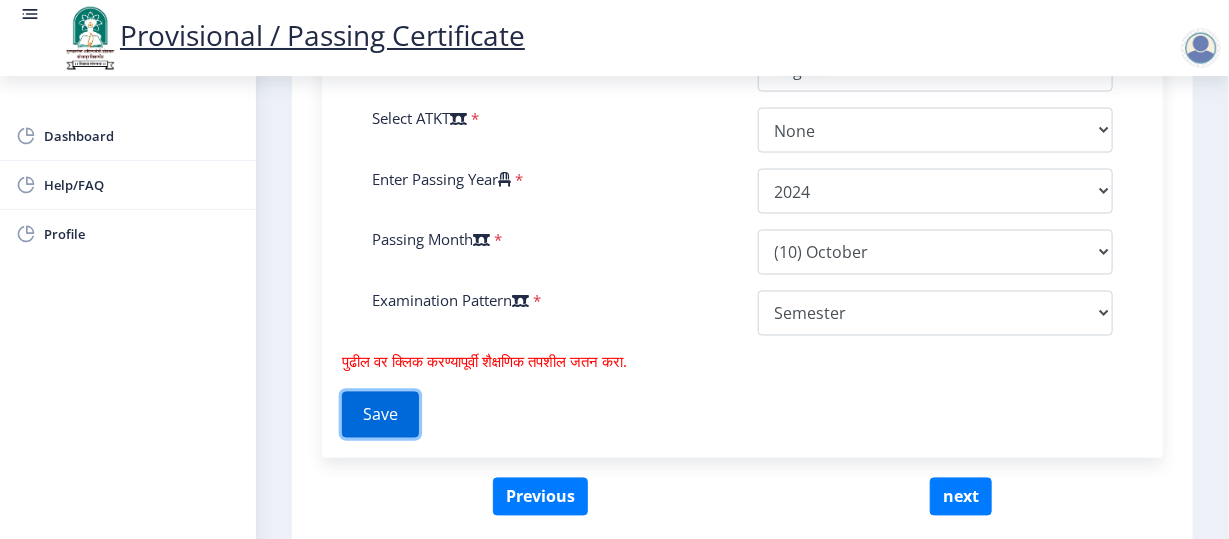 click on "Save" at bounding box center [380, 415] 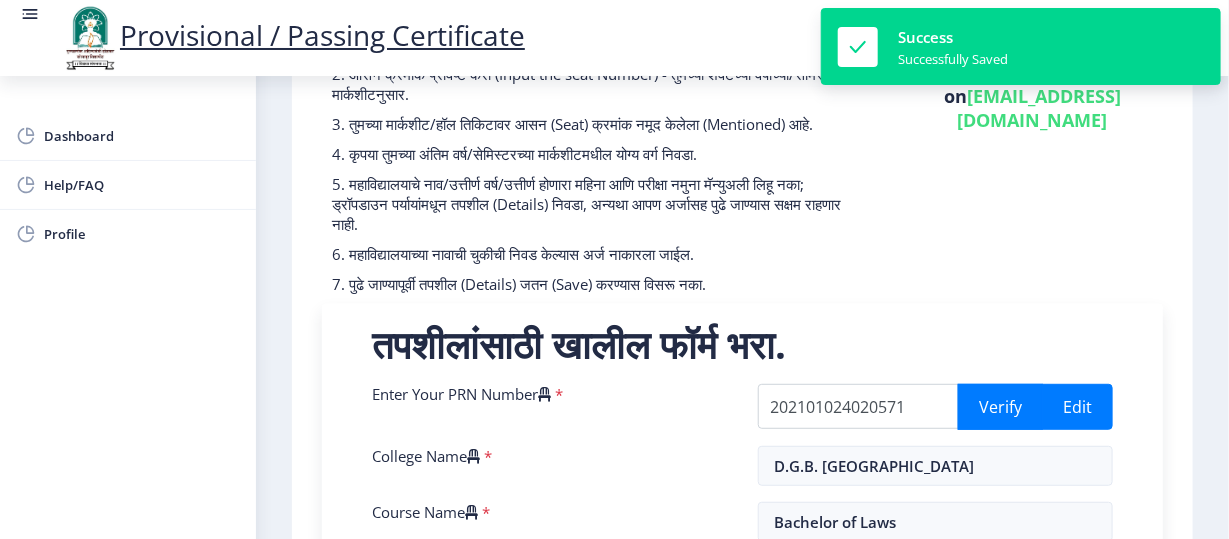 scroll, scrollTop: 209, scrollLeft: 0, axis: vertical 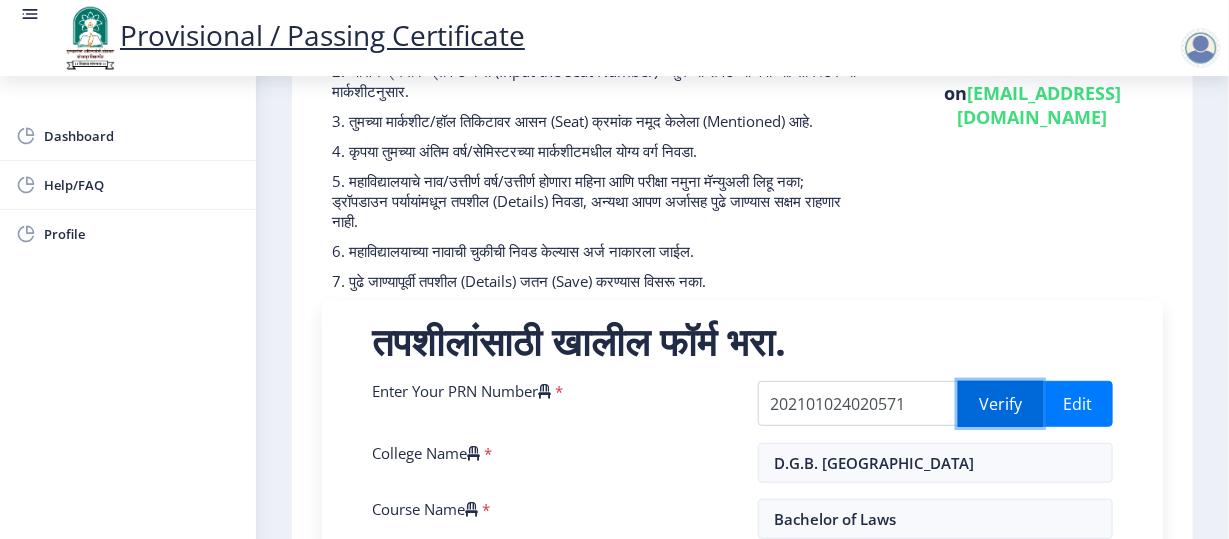 click on "Verify" at bounding box center (1000, 404) 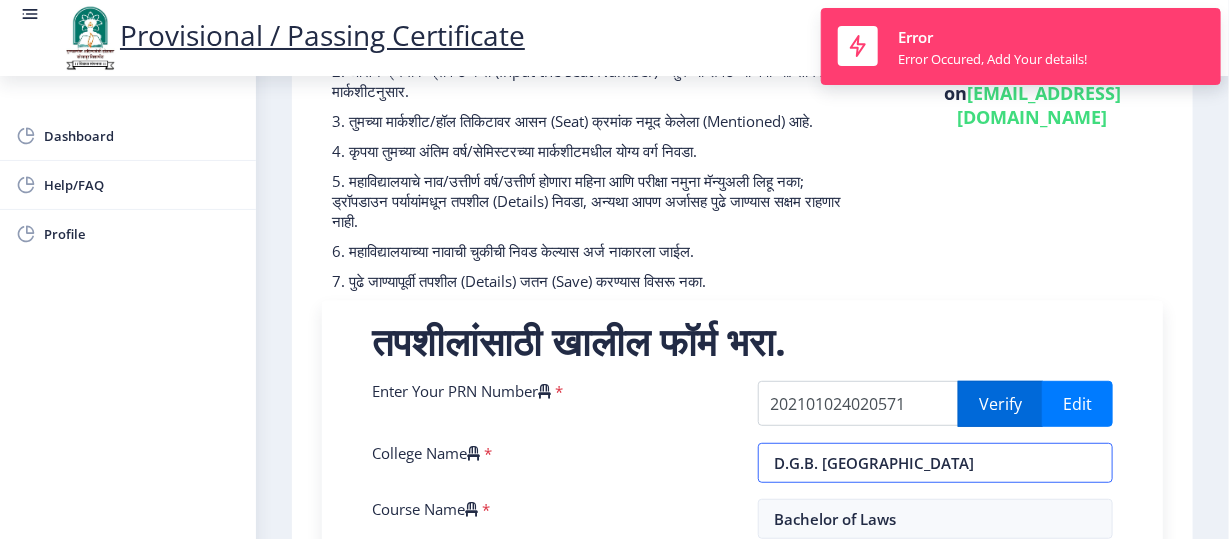 select on "FIRST CLASS" 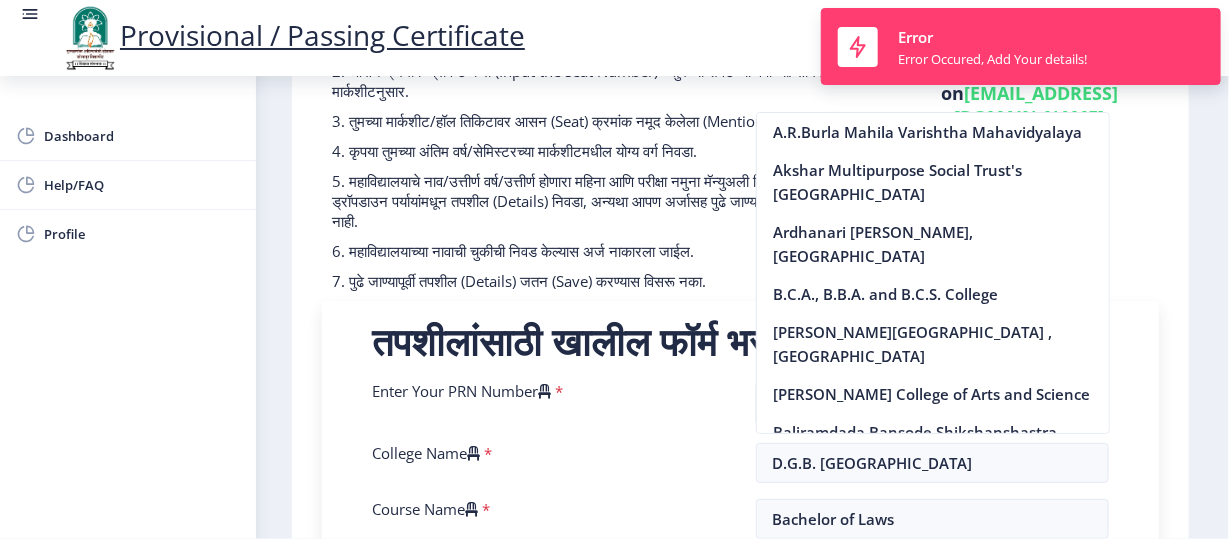 click on "Need Help? Email Us on   su.sfc@studentscenter.in" 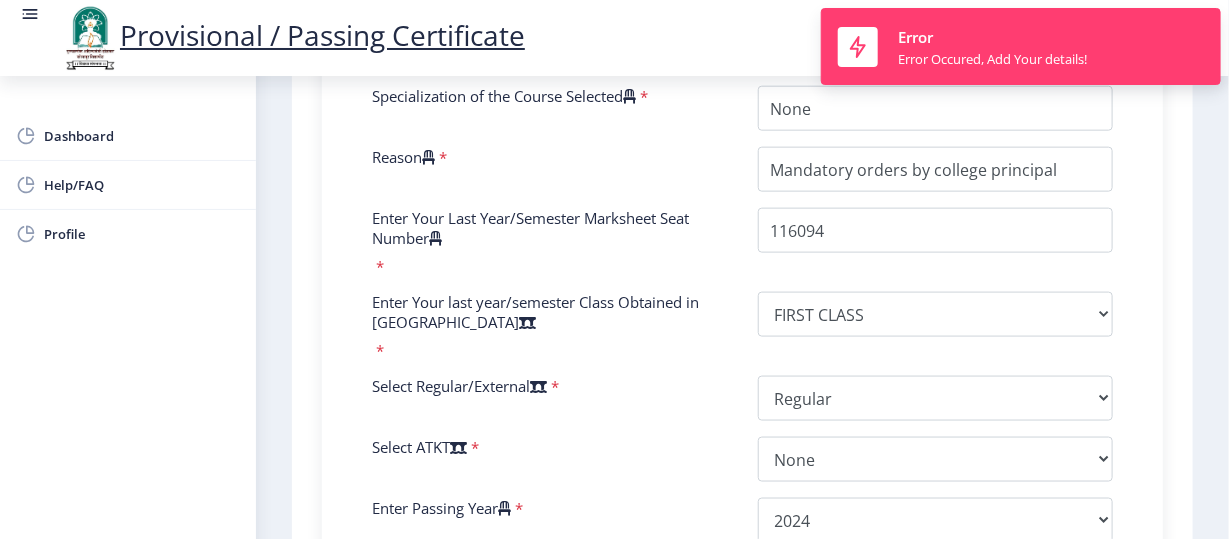 scroll, scrollTop: 1227, scrollLeft: 0, axis: vertical 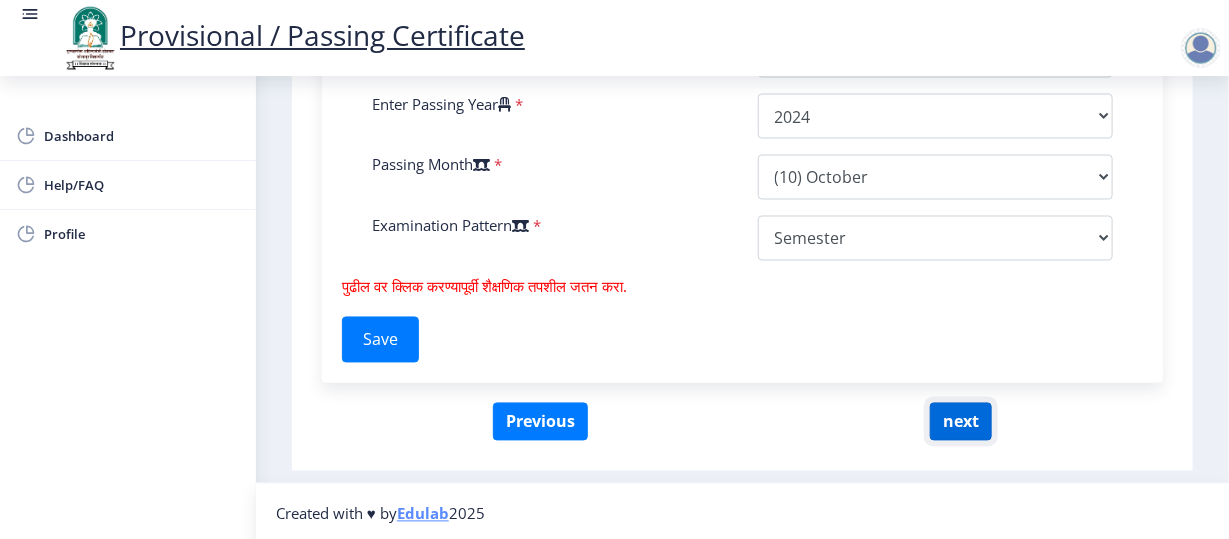 click on "next" 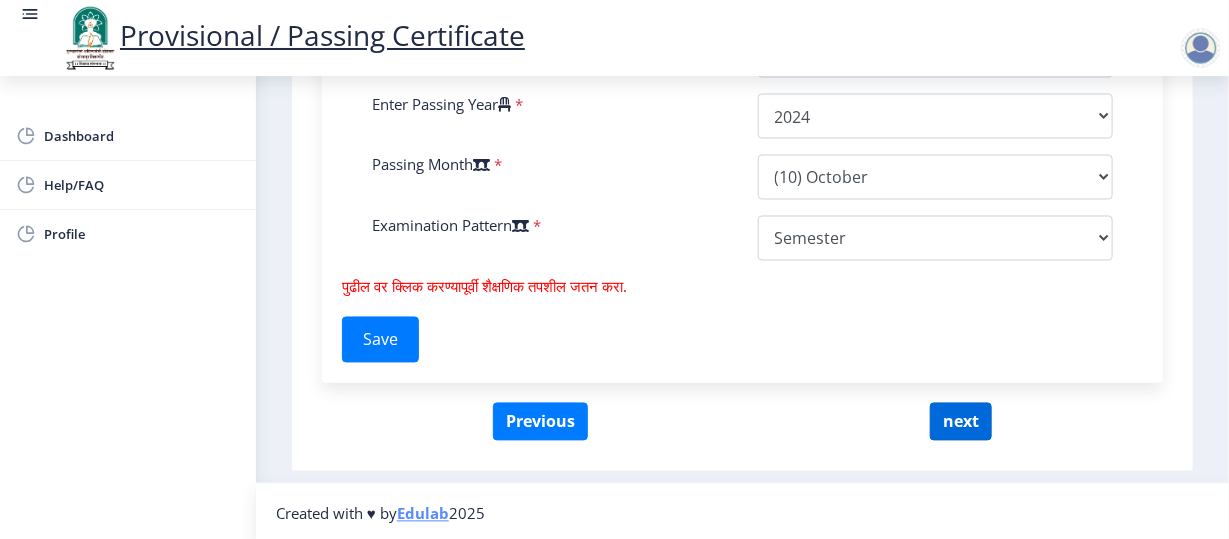 select 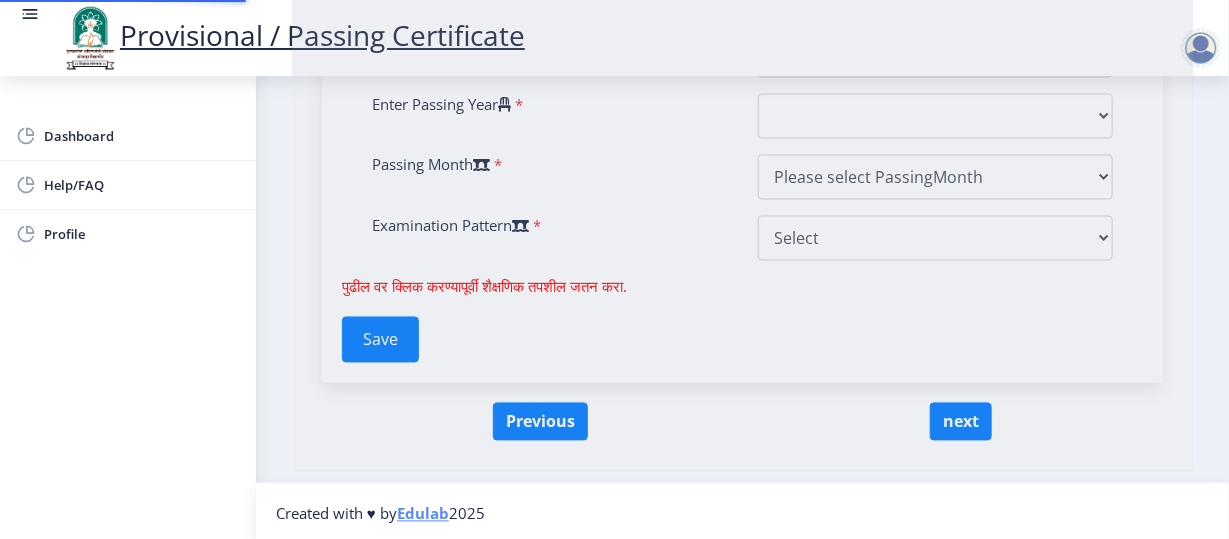 scroll, scrollTop: 0, scrollLeft: 0, axis: both 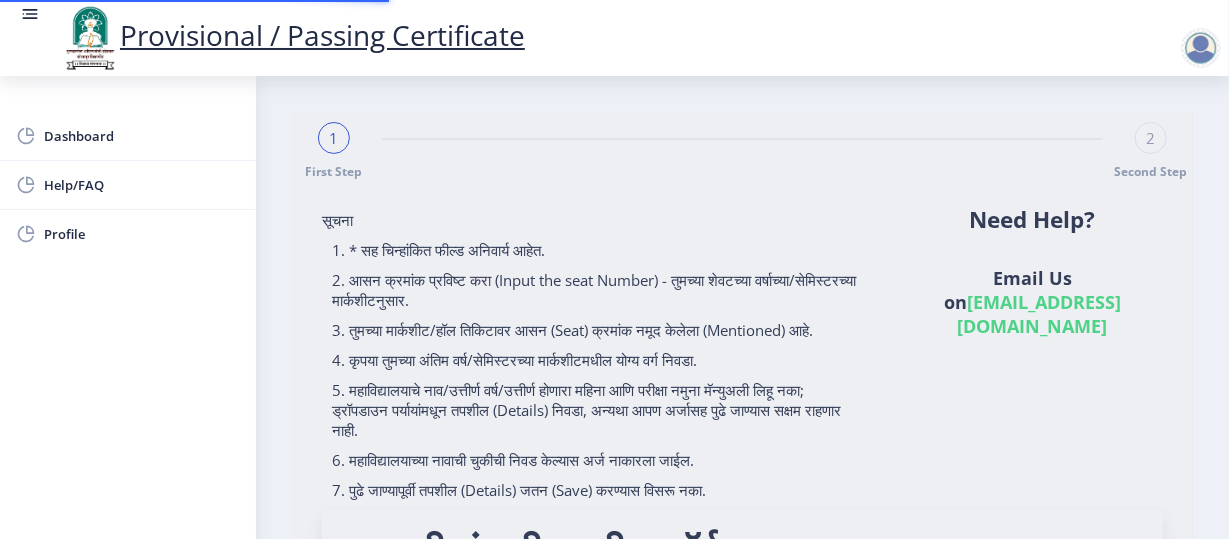 type on "202101024020571" 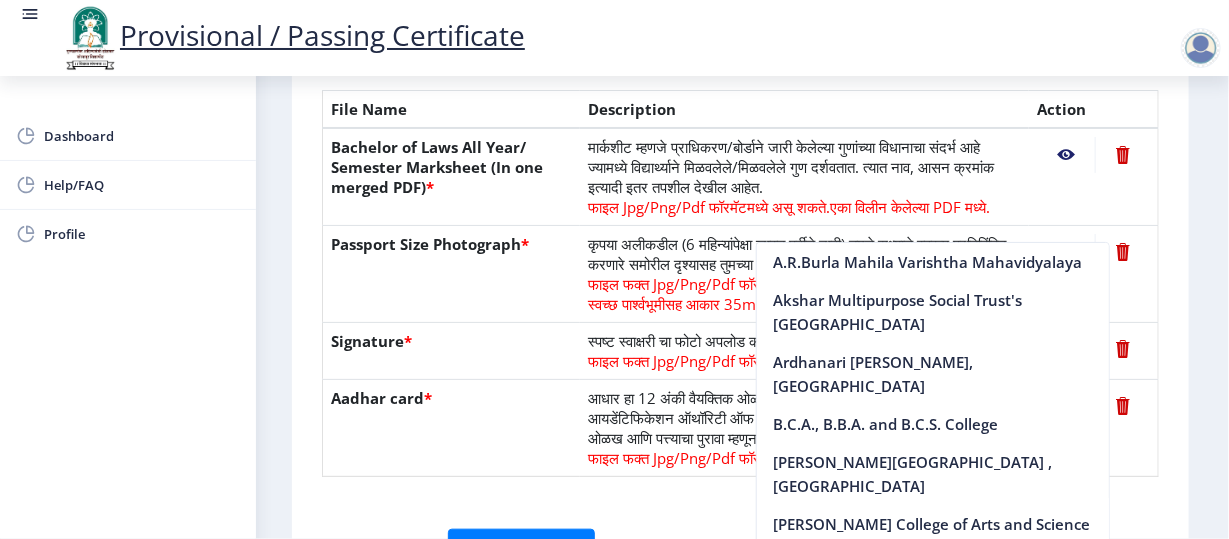 click on "Document" 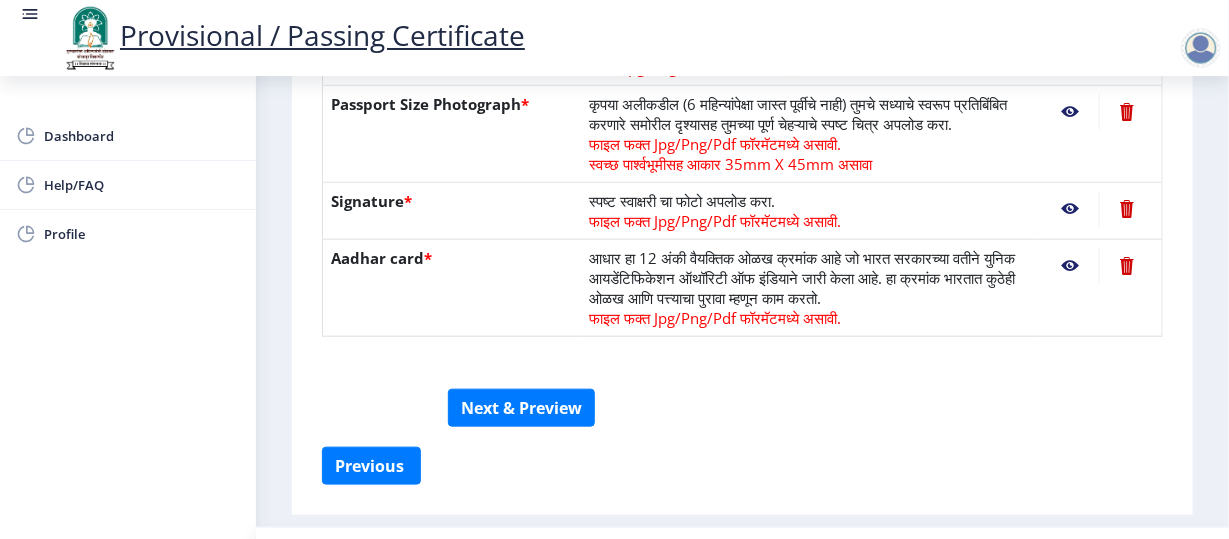 scroll, scrollTop: 680, scrollLeft: 0, axis: vertical 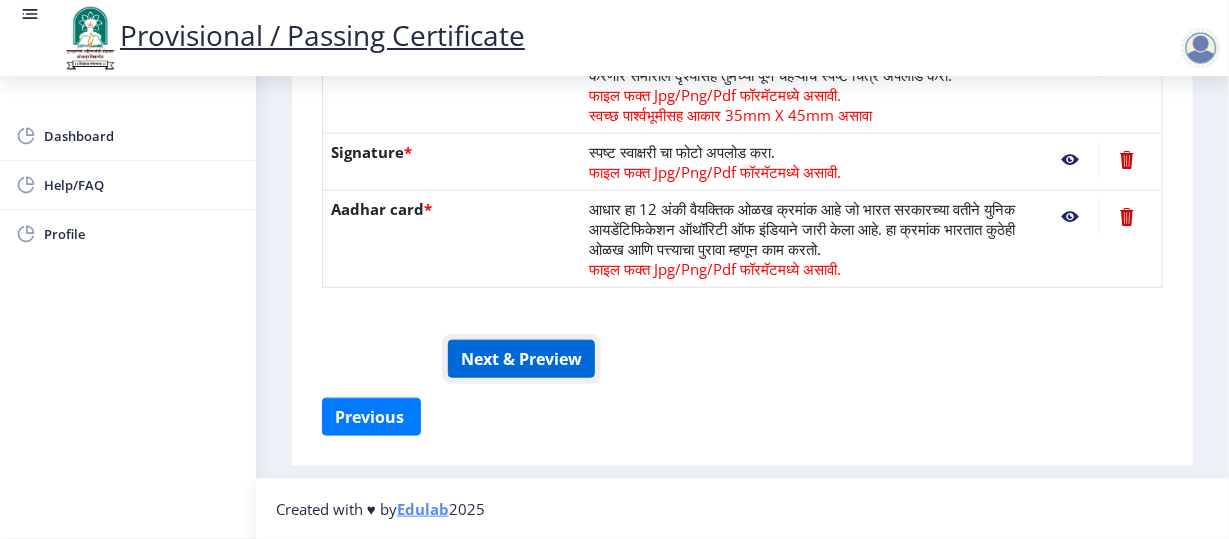click on "Next & Preview" 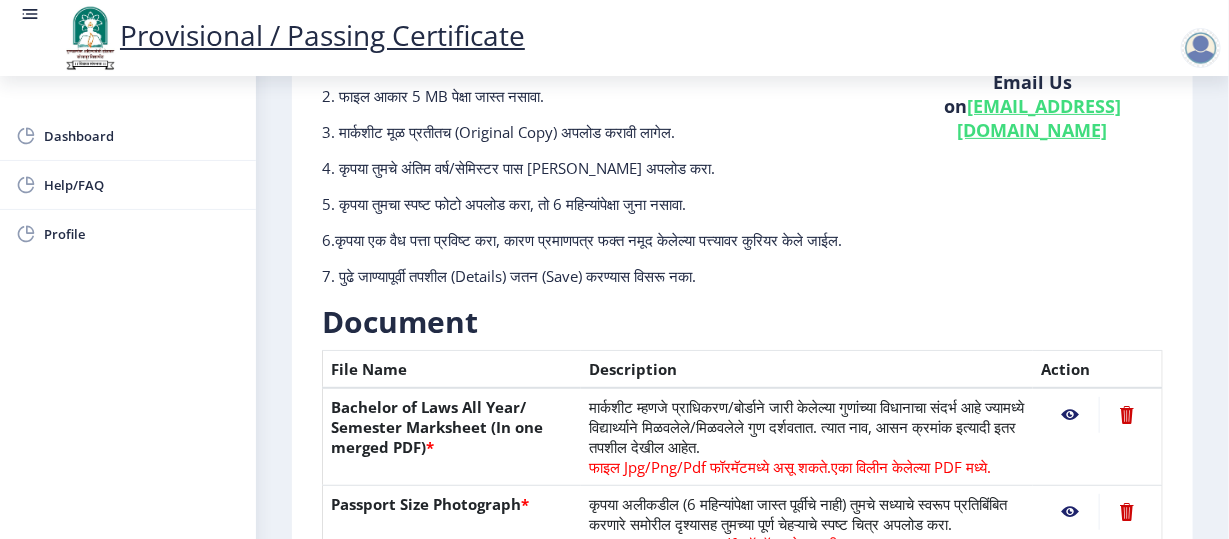scroll, scrollTop: 0, scrollLeft: 0, axis: both 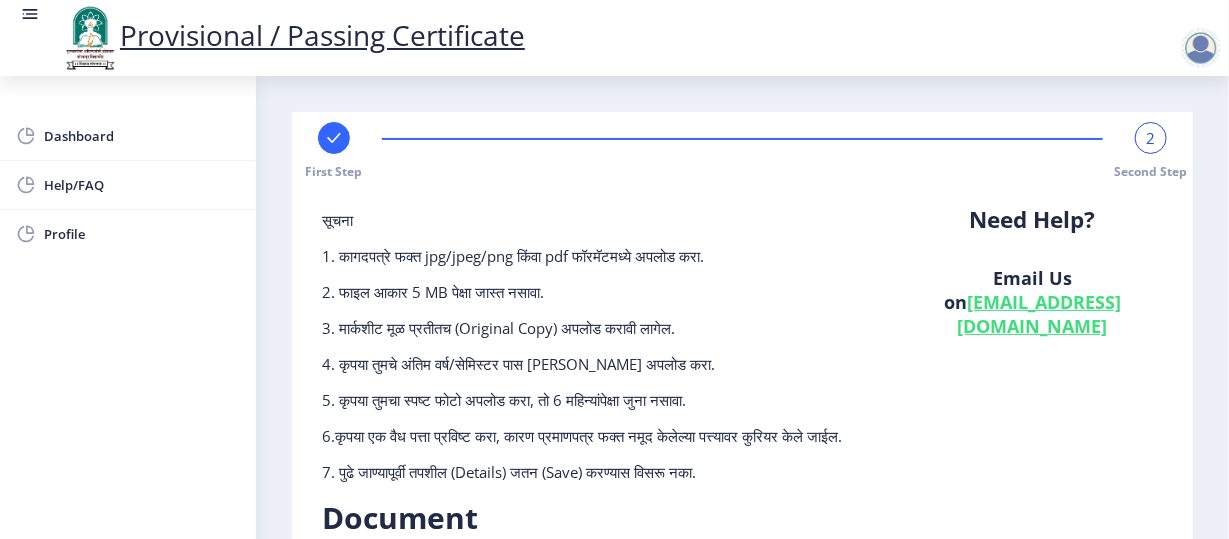 click on "First Step" 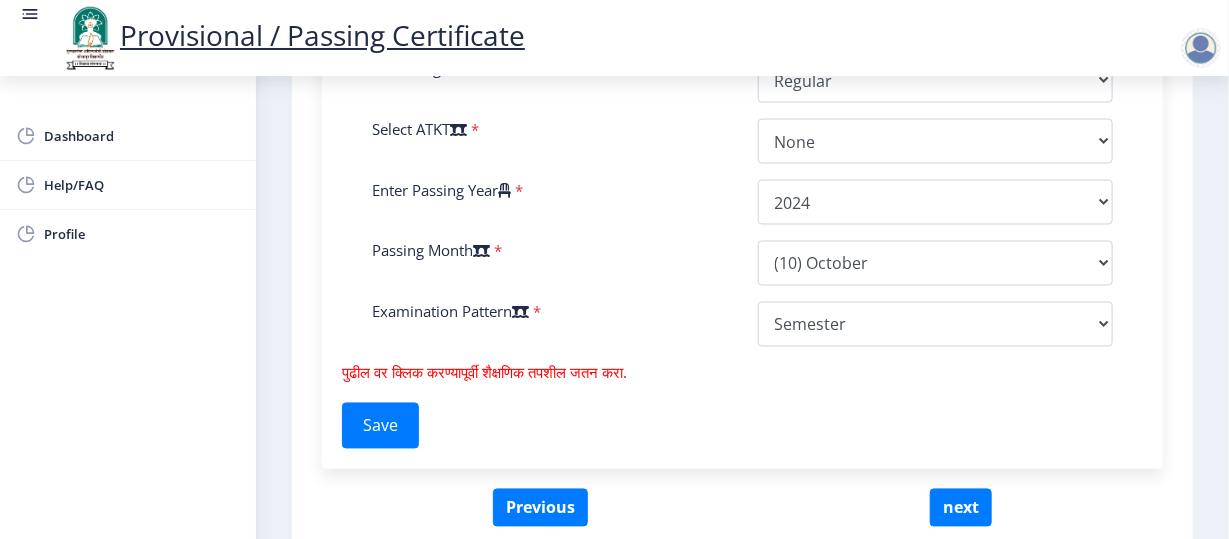 scroll, scrollTop: 1227, scrollLeft: 0, axis: vertical 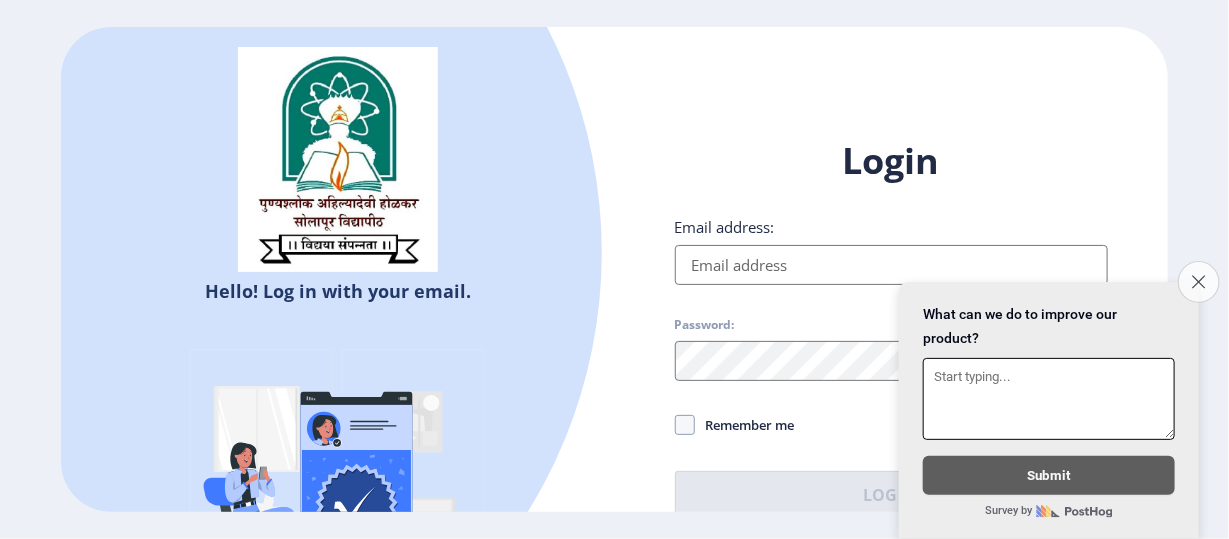 click on "Close survey" at bounding box center [1199, 282] 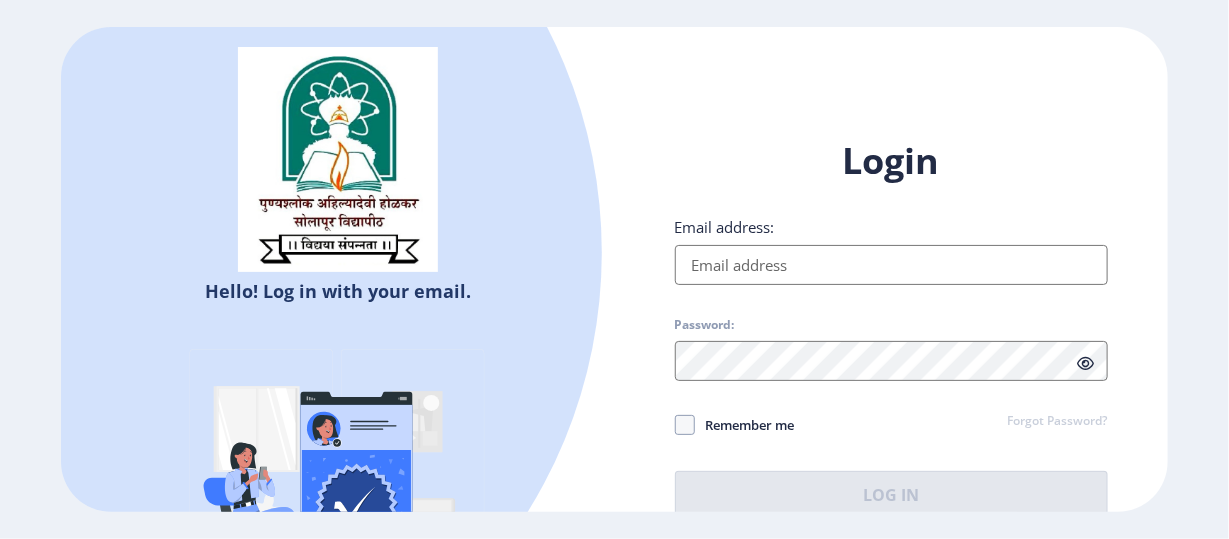 click on "Email address:" at bounding box center (891, 265) 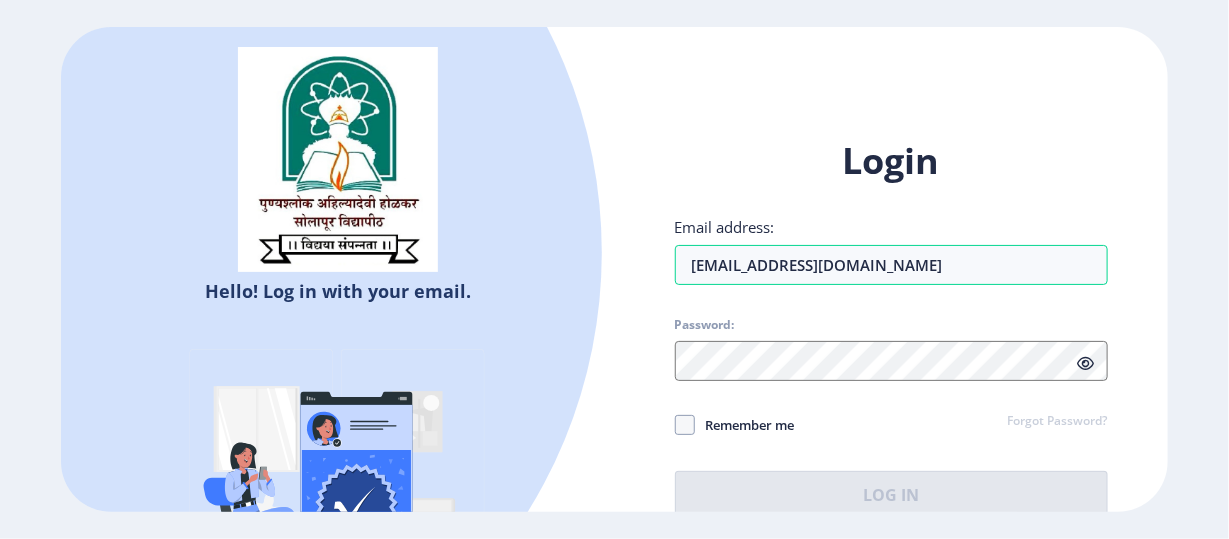 click on "Login Email address: [EMAIL_ADDRESS][DOMAIN_NAME] Password: Remember me Forgot Password?  Log In" 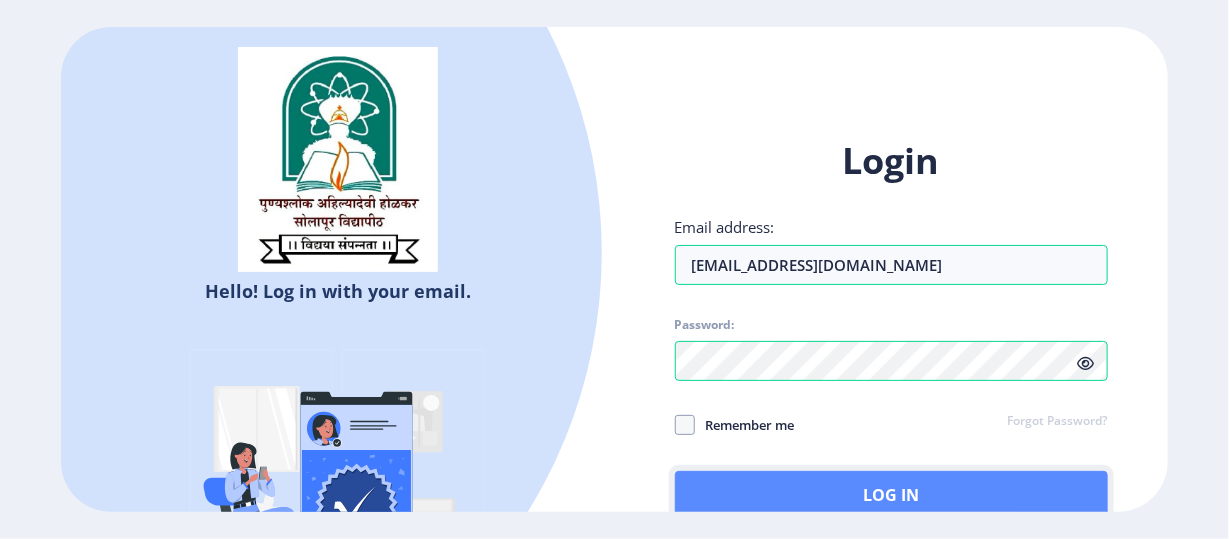 click on "Log In" 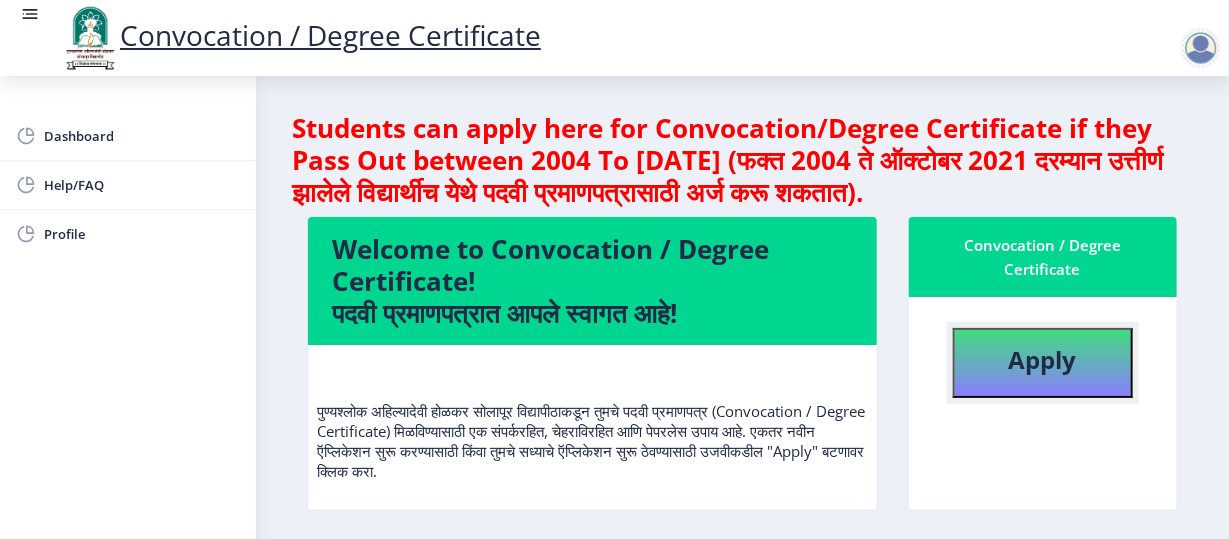 click on "Apply" 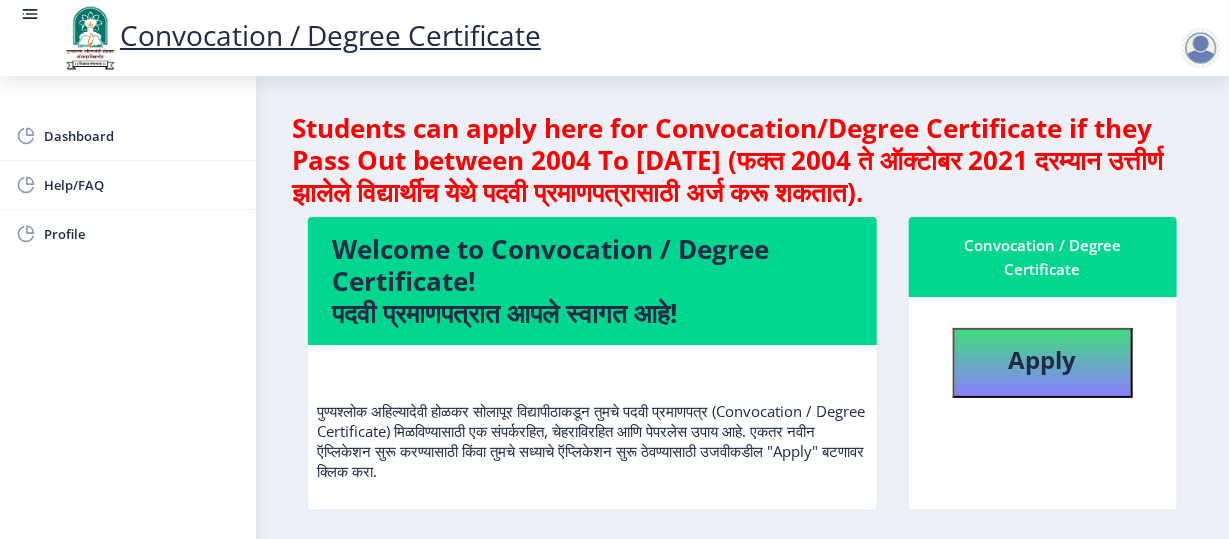 select 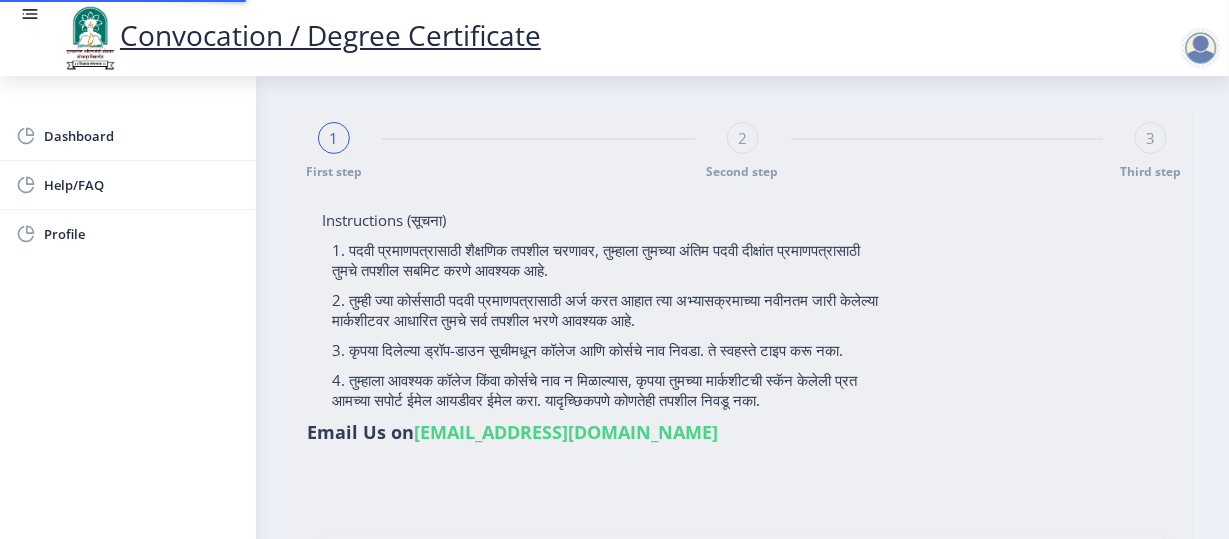 type on "[PERSON_NAME] [PERSON_NAME]" 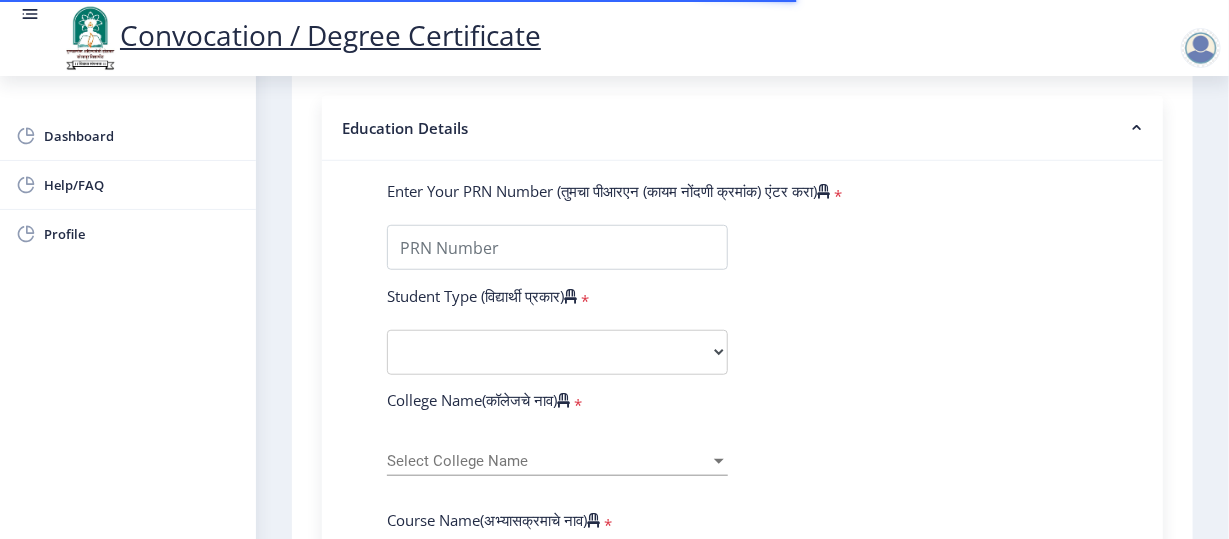 scroll, scrollTop: 0, scrollLeft: 0, axis: both 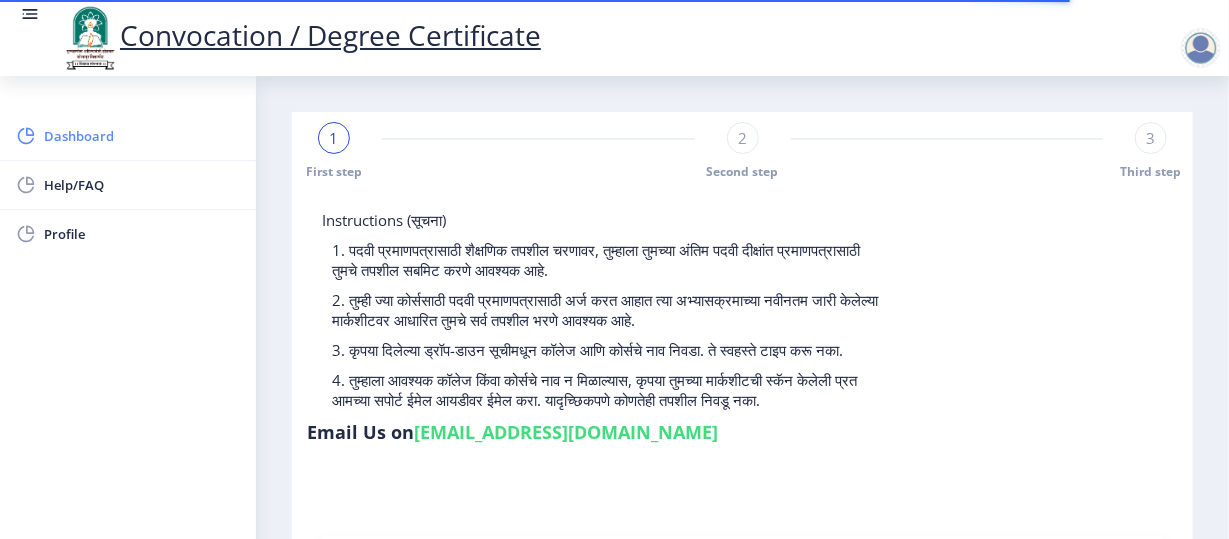 click on "Dashboard" 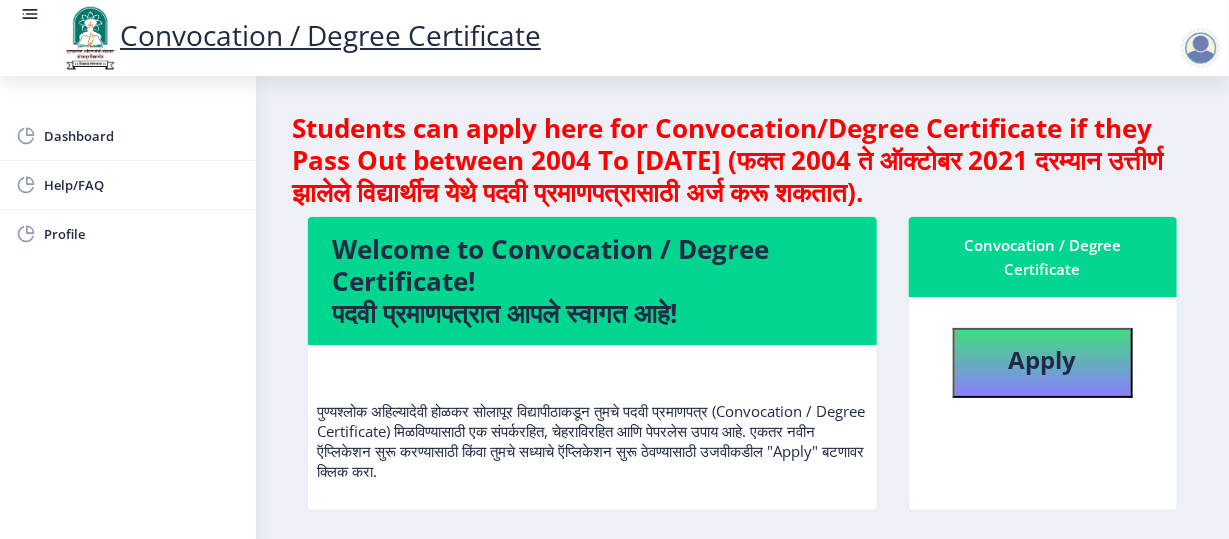 click on "Students can apply here for Convocation/Degree Certificate if they Pass Out between 2004 To [DATE] (फक्त 2004 ते ऑक्टोबर 2021 दरम्यान उत्तीर्ण झालेले विद्यार्थीच येथे पदवी प्रमाणपत्रासाठी अर्ज करू शकतात)." 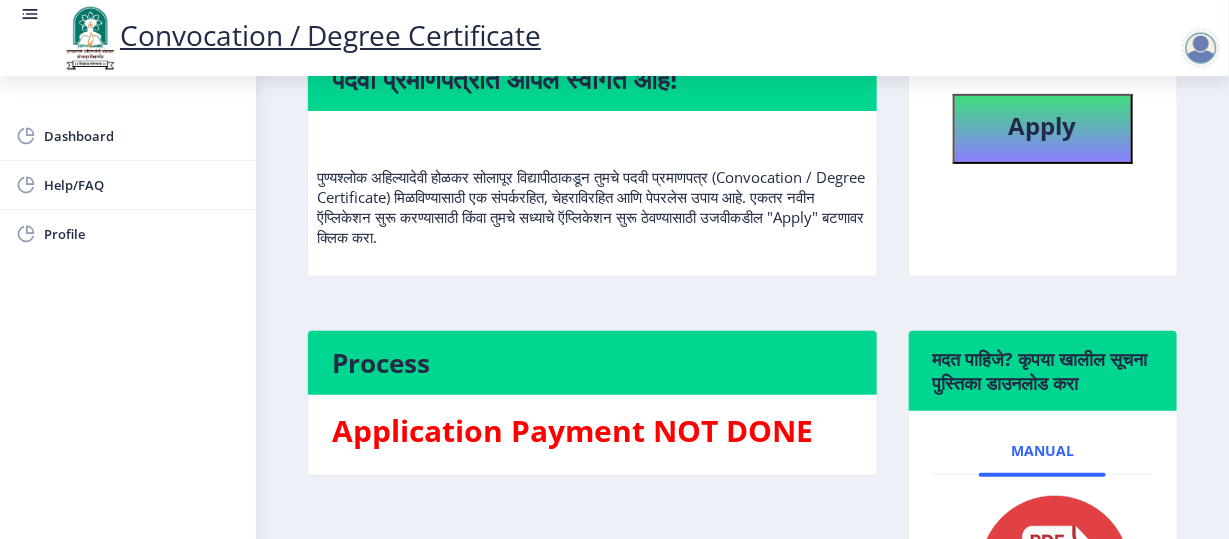 scroll, scrollTop: 234, scrollLeft: 0, axis: vertical 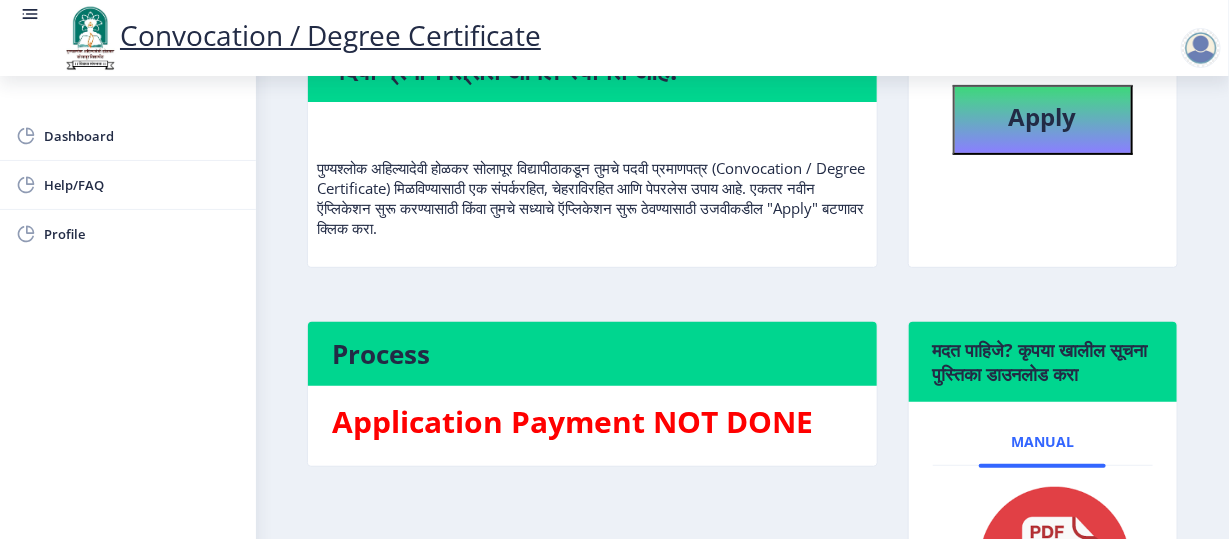click on "पुण्यश्लोक अहिल्यादेवी होळकर सोलापूर विद्यापीठाकडून तुमचे पदवी प्रमाणपत्र (Convocation / Degree Certificate) मिळविण्यासाठी एक संपर्करहित, चेहराविरहित आणि पेपरलेस उपाय आहे. एकतर नवीन ऍप्लिकेशन सुरू करण्यासाठी किंवा तुमचे सध्याचे ऍप्लिकेशन सुरू ठेवण्यासाठी उजवीकडील "Apply" बटणावर क्लिक करा." 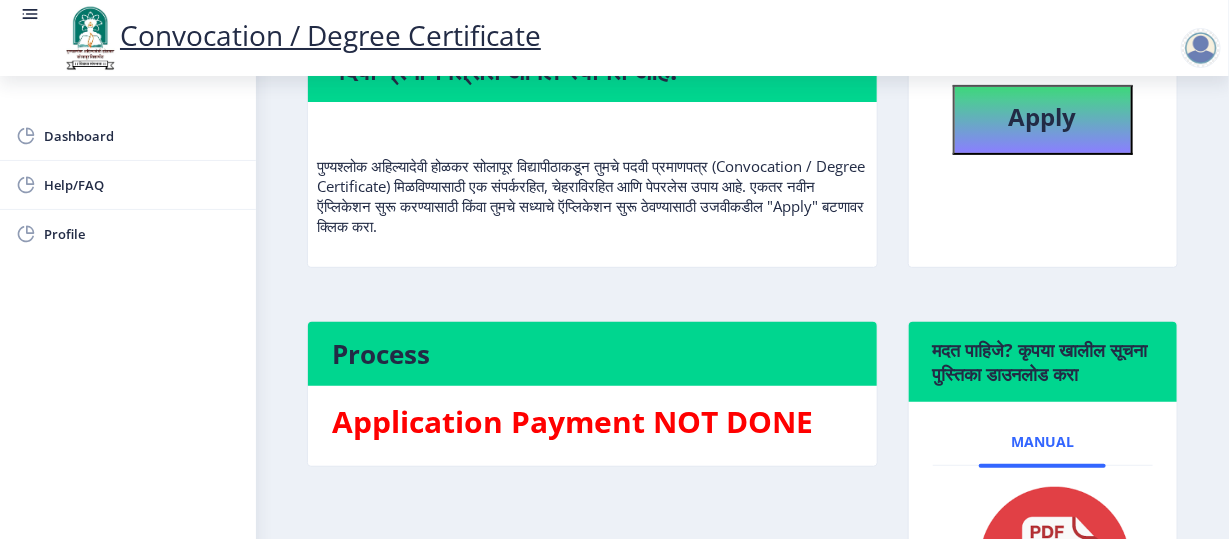click on "Welcome to Convocation / Degree Certificate!  पदवी प्रमाणपत्रात आपले स्वागत आहे!   पुण्यश्लोक अहिल्यादेवी होळकर सोलापूर विद्यापीठाकडून तुमचे पदवी प्रमाणपत्र (Convocation / Degree Certificate) मिळविण्यासाठी एक संपर्करहित, चेहराविरहित आणि पेपरलेस उपाय आहे. एकतर नवीन ऍप्लिकेशन सुरू करण्यासाठी किंवा तुमचे सध्याचे ऍप्लिकेशन सुरू ठेवण्यासाठी उजवीकडील "Apply" बटणावर क्लिक करा." 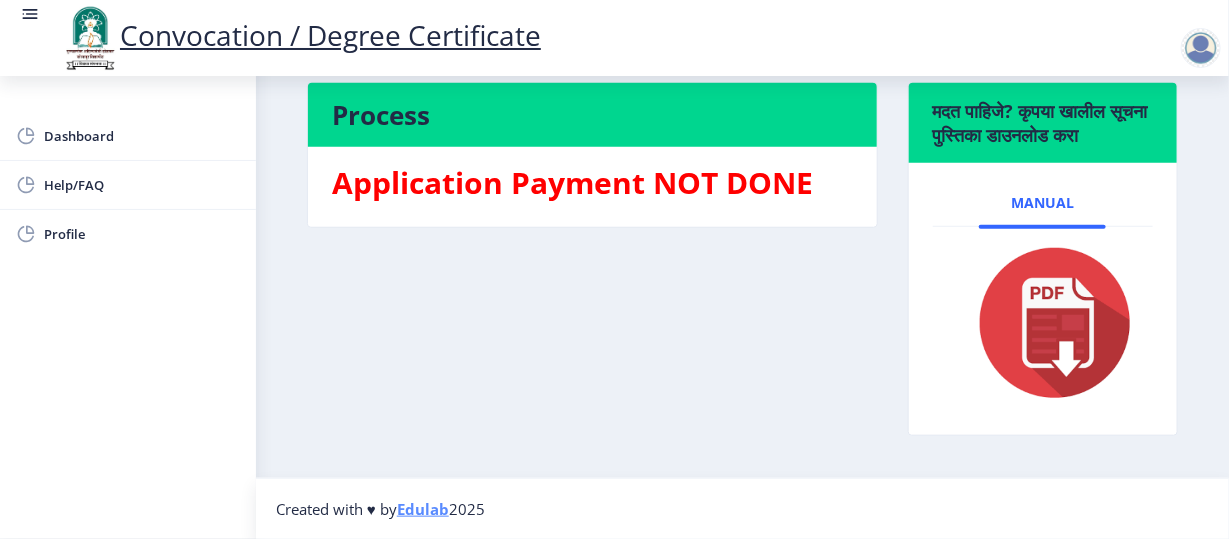 scroll, scrollTop: 0, scrollLeft: 0, axis: both 